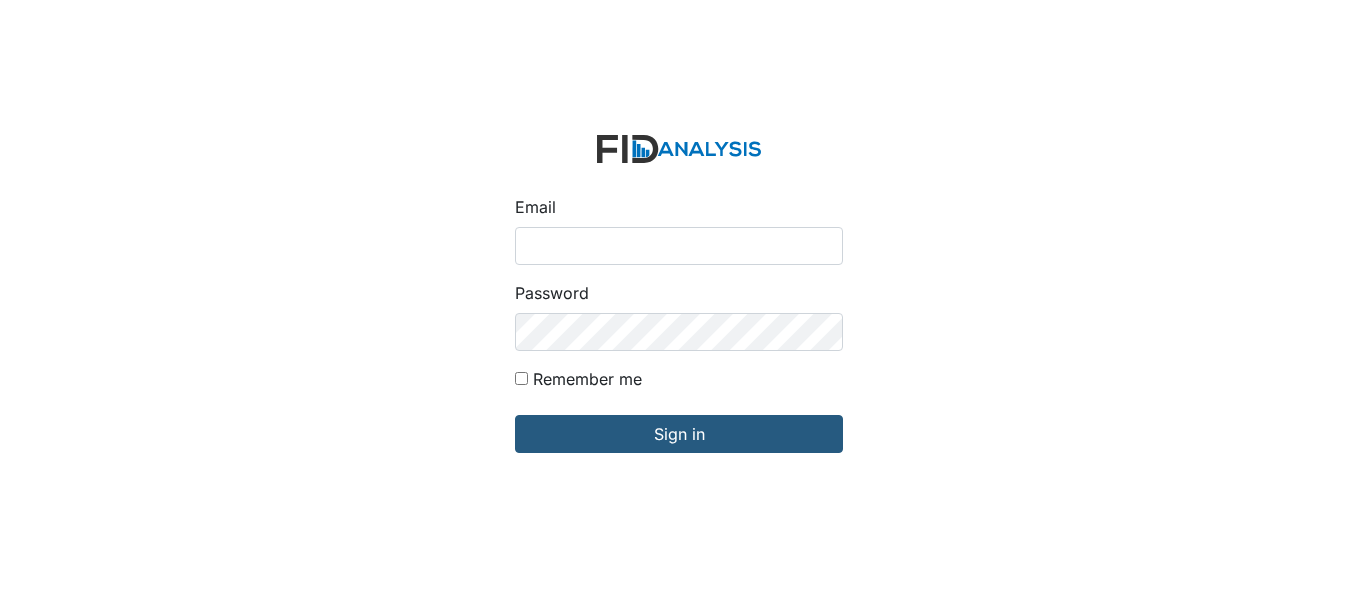 scroll, scrollTop: 0, scrollLeft: 0, axis: both 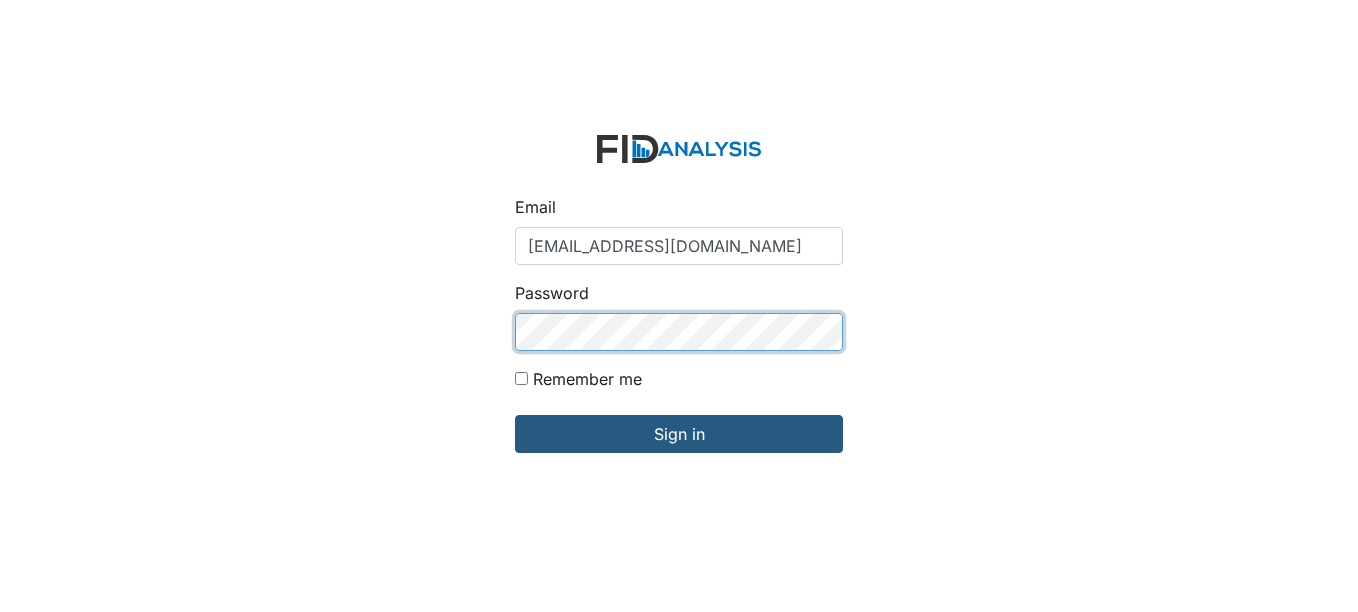 click on "Sign in" at bounding box center (679, 434) 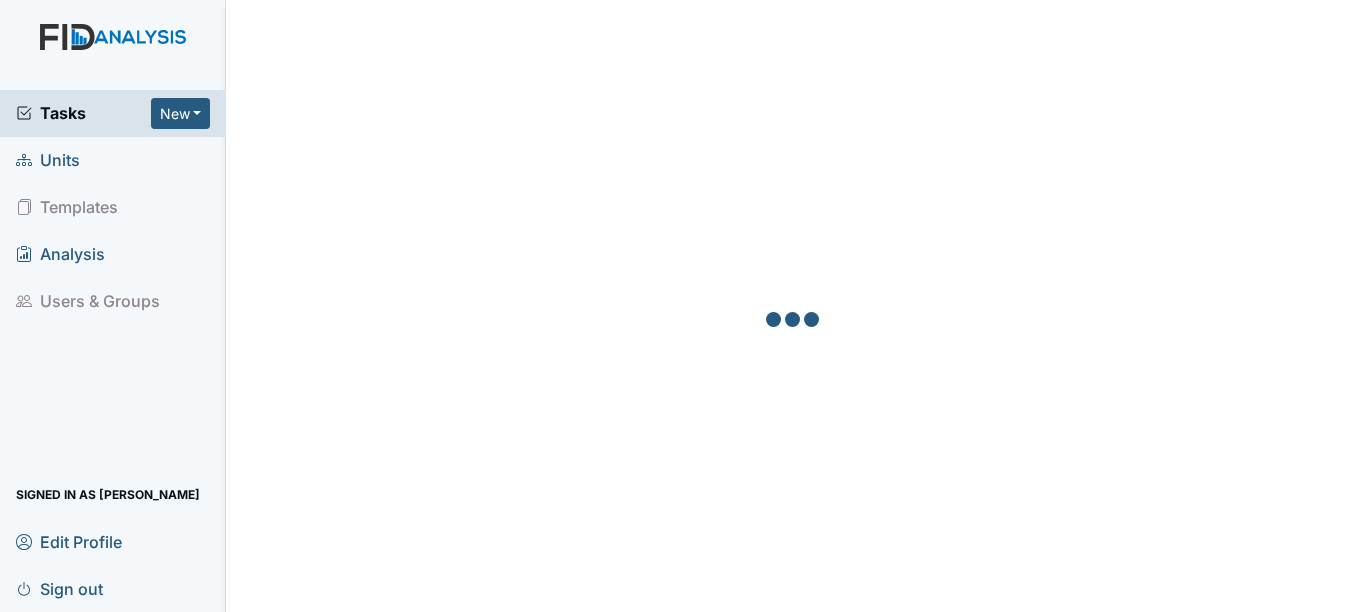 scroll, scrollTop: 0, scrollLeft: 0, axis: both 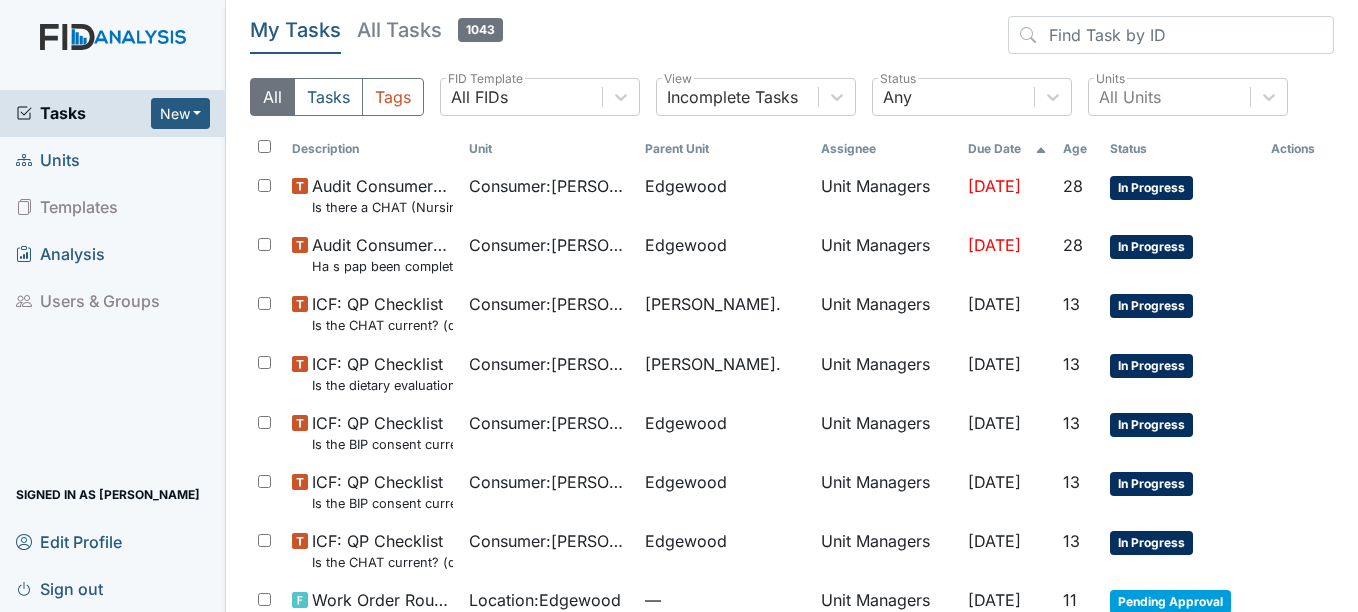 click on "Units" at bounding box center (113, 160) 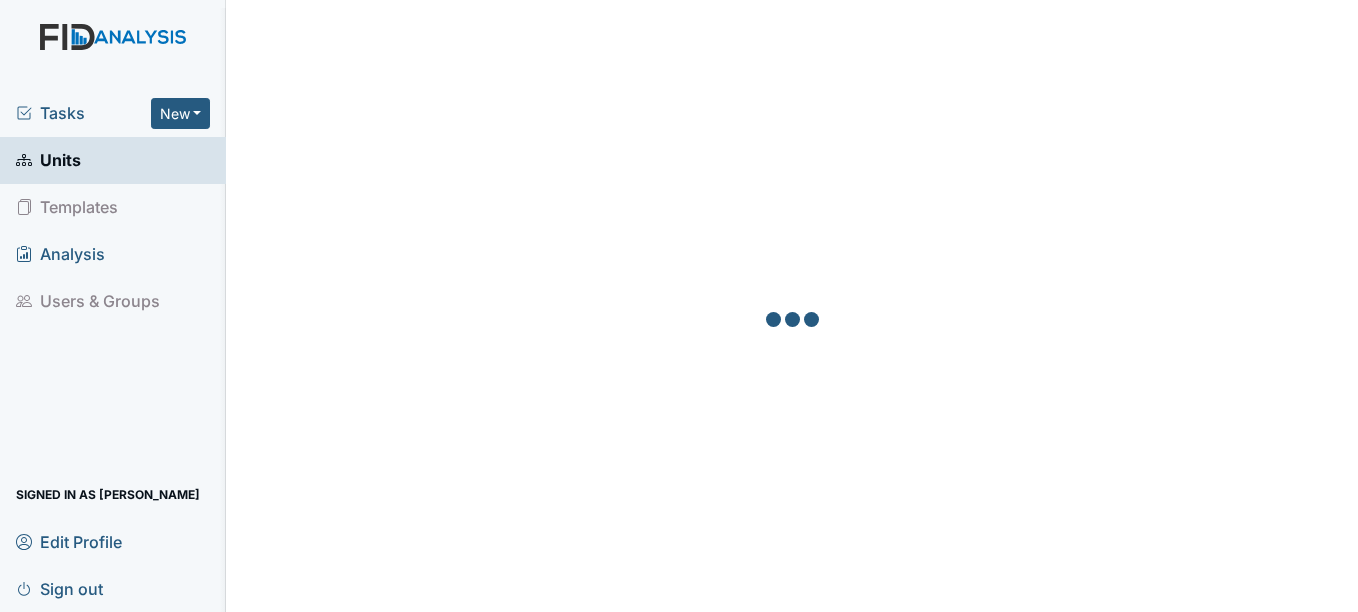 scroll, scrollTop: 0, scrollLeft: 0, axis: both 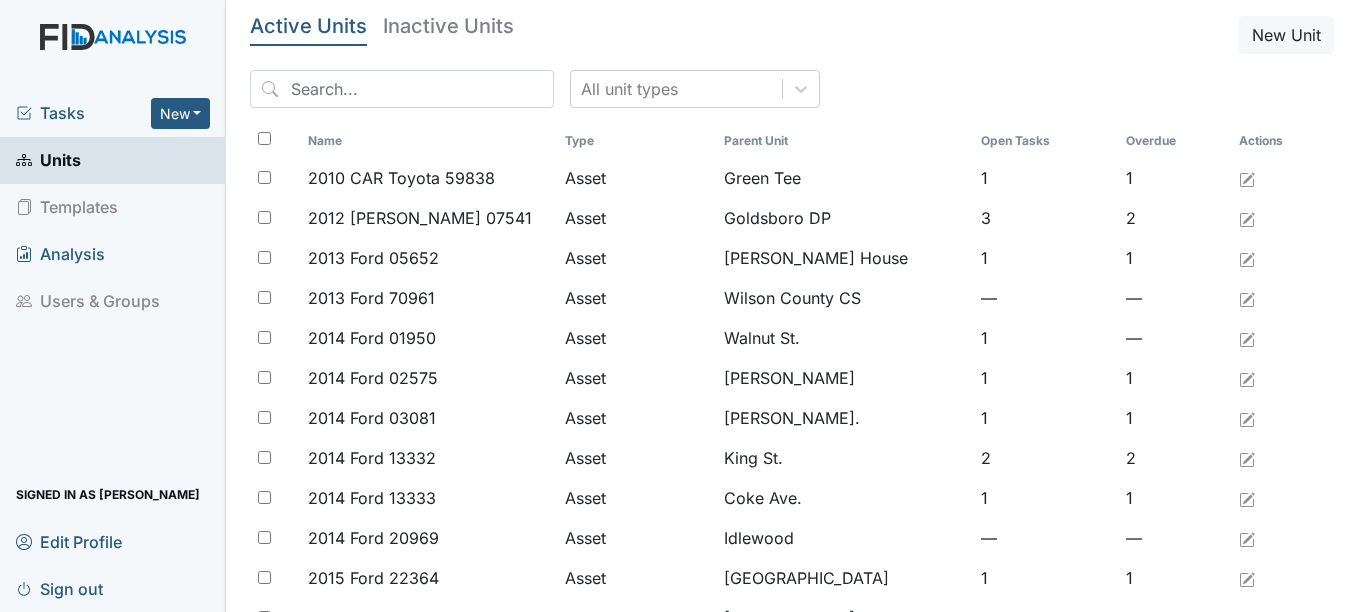 click on "Active Units Inactive Units New Unit All unit types Name Type Parent Unit Open Tasks Overdue Actions 2010  CAR Toyota	59838 Asset Green Tee [DATE]  [PERSON_NAME]	07541 Asset Goldsboro DP [DATE]	Ford	05652 Asset [PERSON_NAME] House [DATE]	Ford	70961 Asset [GEOGRAPHIC_DATA] — — 2014	Ford	01950 Asset Walnut St. 1 — 2014	Ford	02575 Asset [PERSON_NAME] [DATE]	Ford	03081 Asset [PERSON_NAME]. [DATE]	Ford	[STREET_ADDRESS][DATE]	Ford	[STREET_ADDRESS][DATE]	Ford	20969 Asset Idlewood — — 2015	Ford	22364 Asset [GEOGRAPHIC_DATA] [DATE]	Ford	48952 Asset [GEOGRAPHIC_DATA] [DATE]	Ford	64880 Asset Albemarle [DATE]	Ford	64881 Asset Currituck [DATE] ford 56895 Asset [PERSON_NAME] Loop [DATE]	Ford	62225 Asset Grey Fox Run [DATE]	Ford	67435 Asset Twin Acres [DATE]	Ford	67436 Asset Slatestone [DATE]	Ford	67437 Asset Chowan ICF [DATE] ford [STREET_ADDRESS][PERSON_NAME][DATE]	Ford	17643 Asset Edgewood [DATE]	Ford	[STREET_ADDRESS][PERSON_NAME] Camden [DATE]	Ford	[STREET_ADDRESS] [DATE]	Ford	17646 Asset Oakdale" at bounding box center (792, 1122) 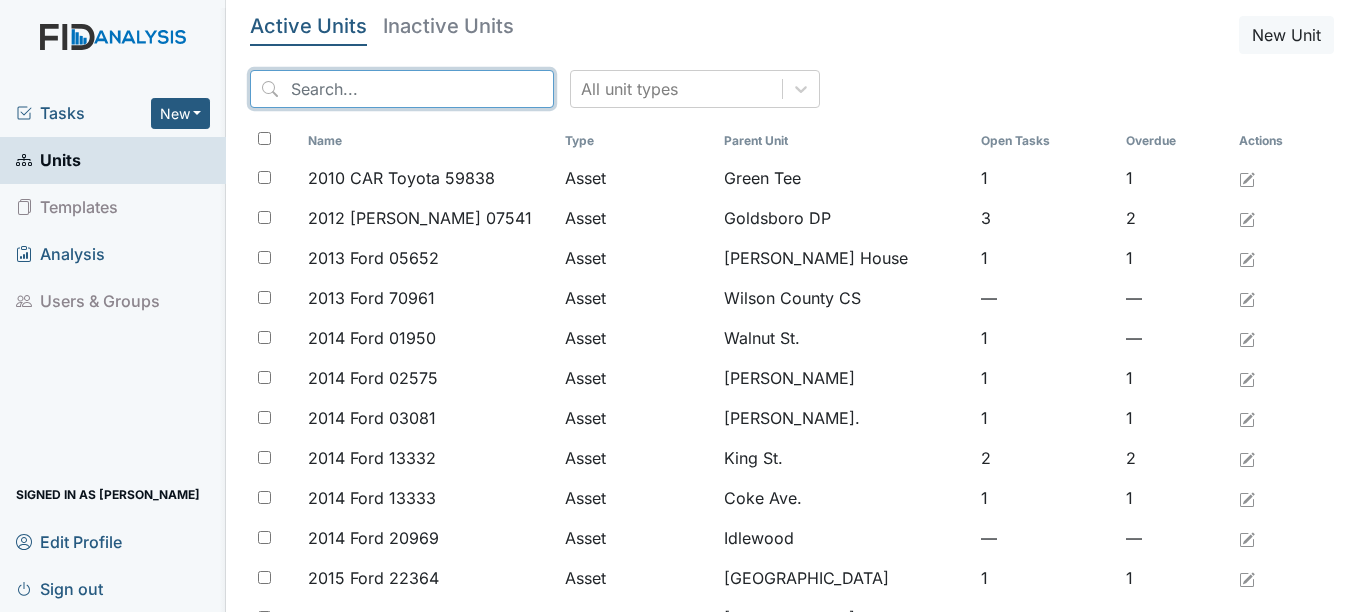 click at bounding box center (402, 89) 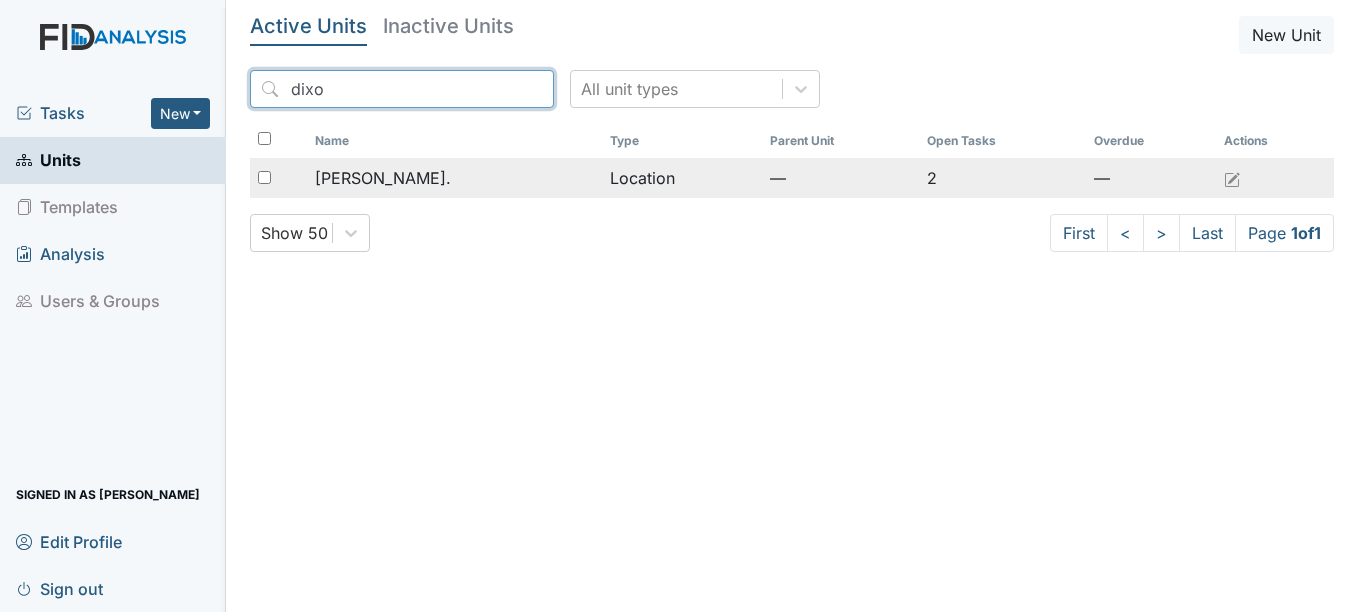 type on "dixo" 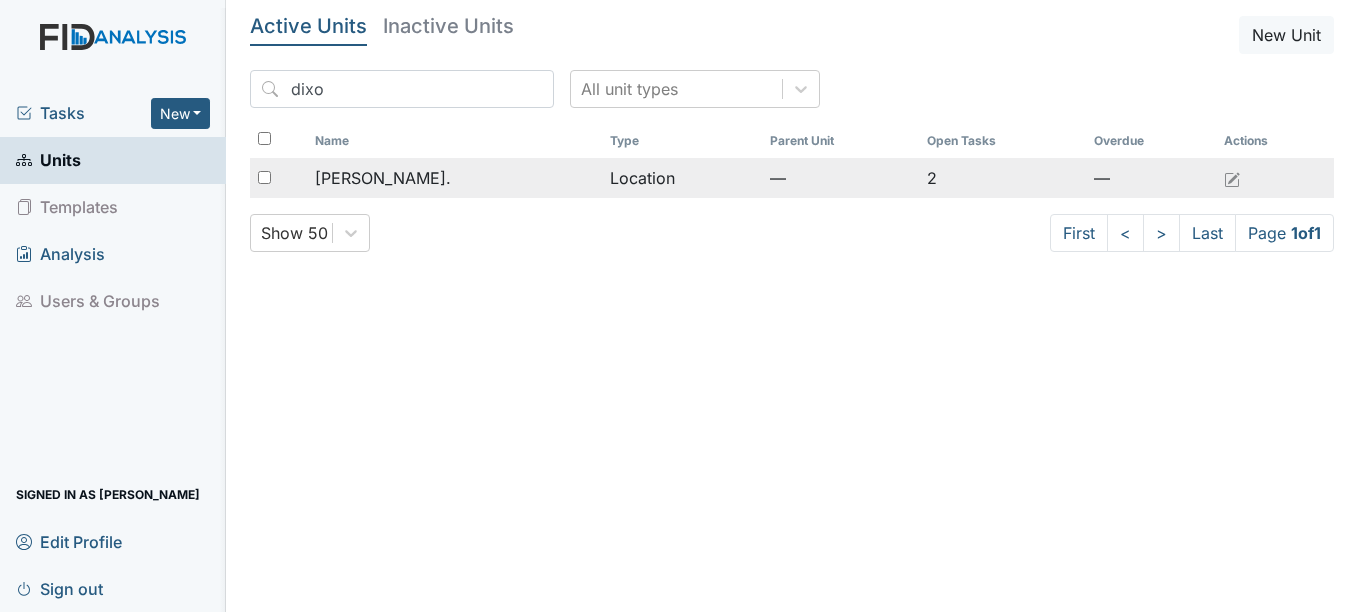 click on "Dixon Rd." at bounding box center [383, 178] 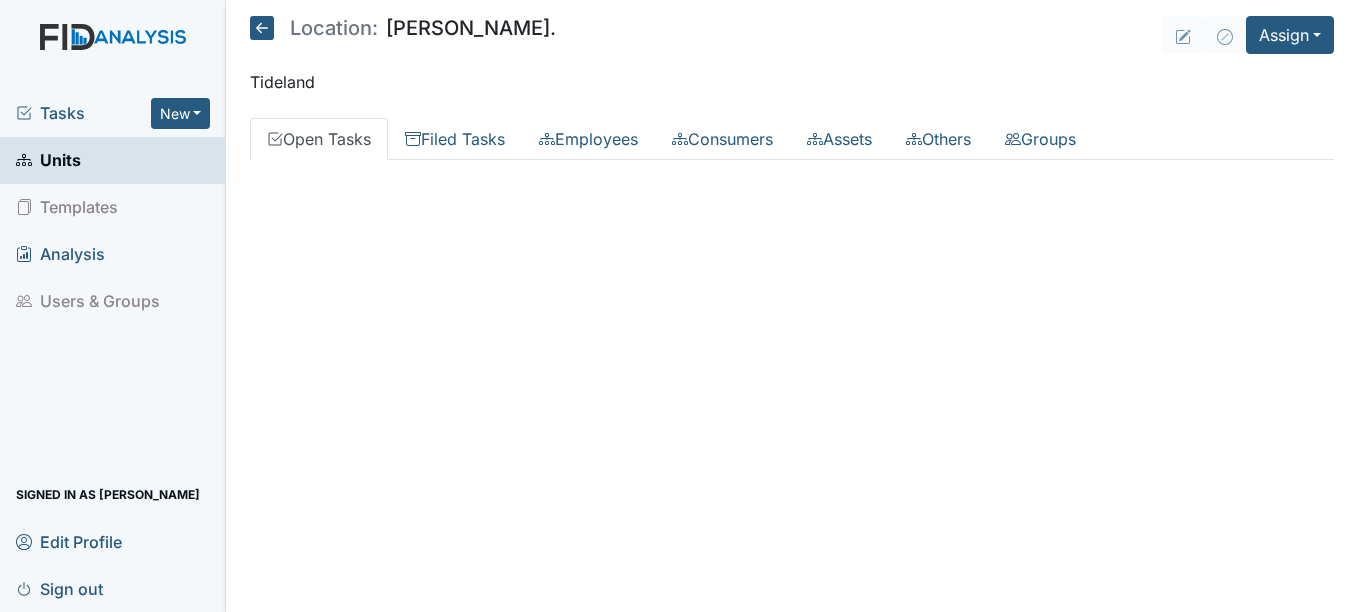 scroll, scrollTop: 0, scrollLeft: 0, axis: both 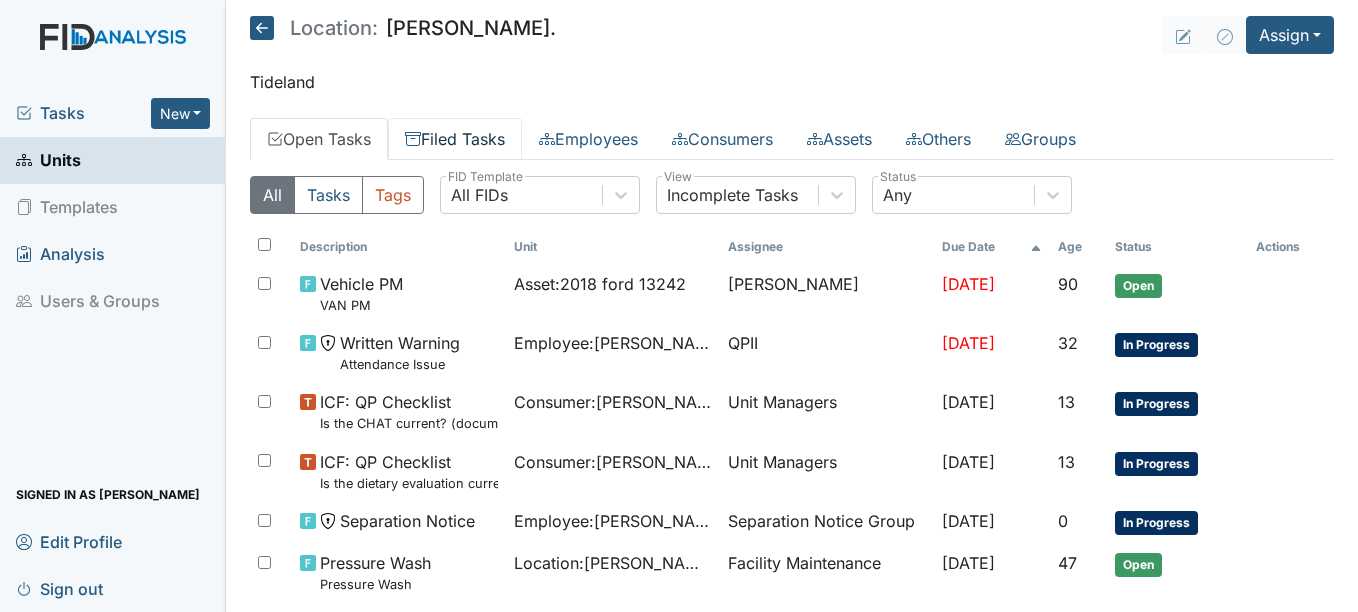 click on "Filed Tasks" at bounding box center [455, 139] 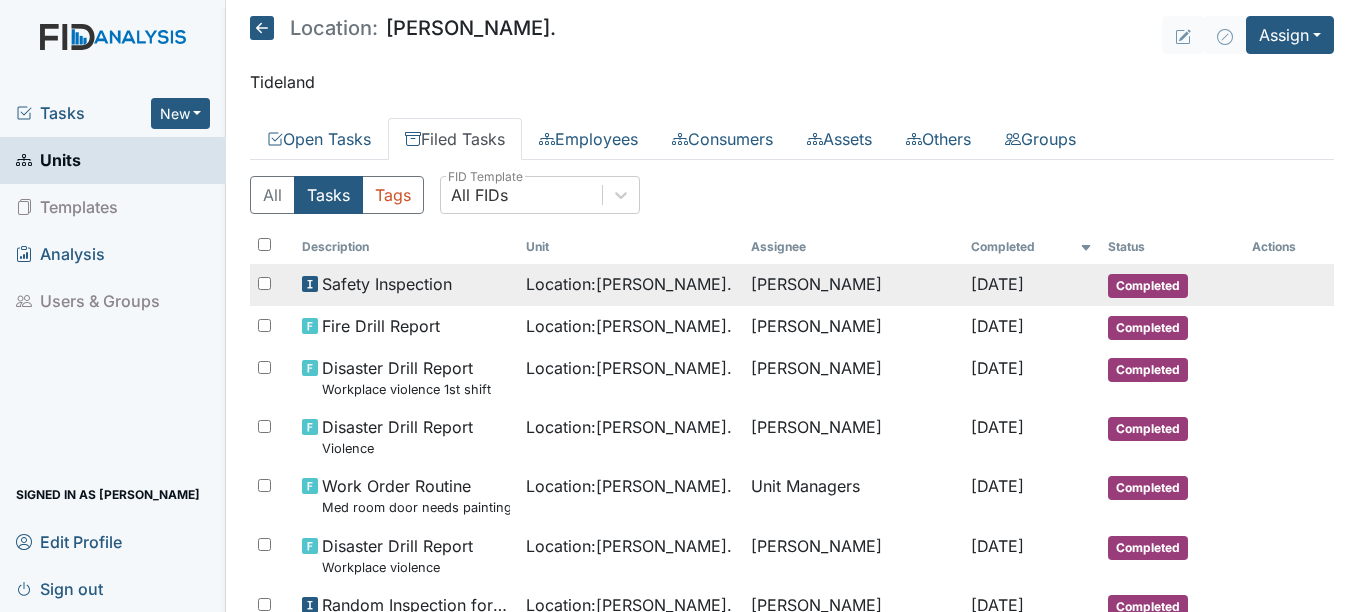 click on "Safety Inspection" at bounding box center (406, 284) 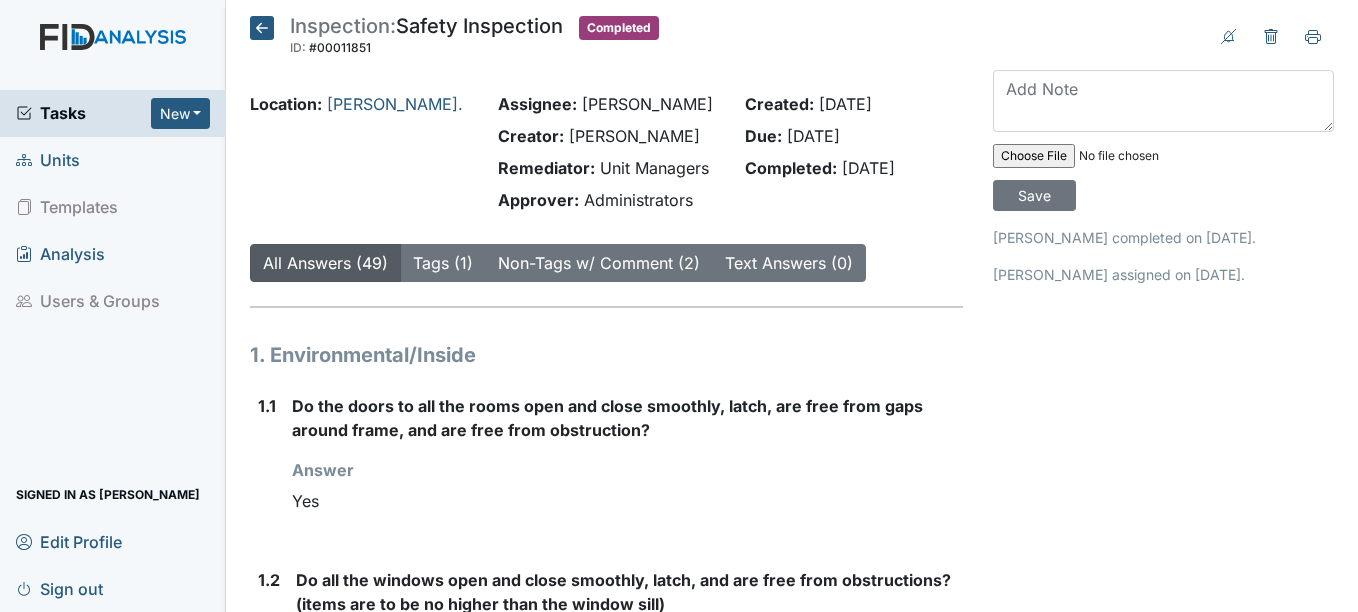 scroll, scrollTop: 0, scrollLeft: 0, axis: both 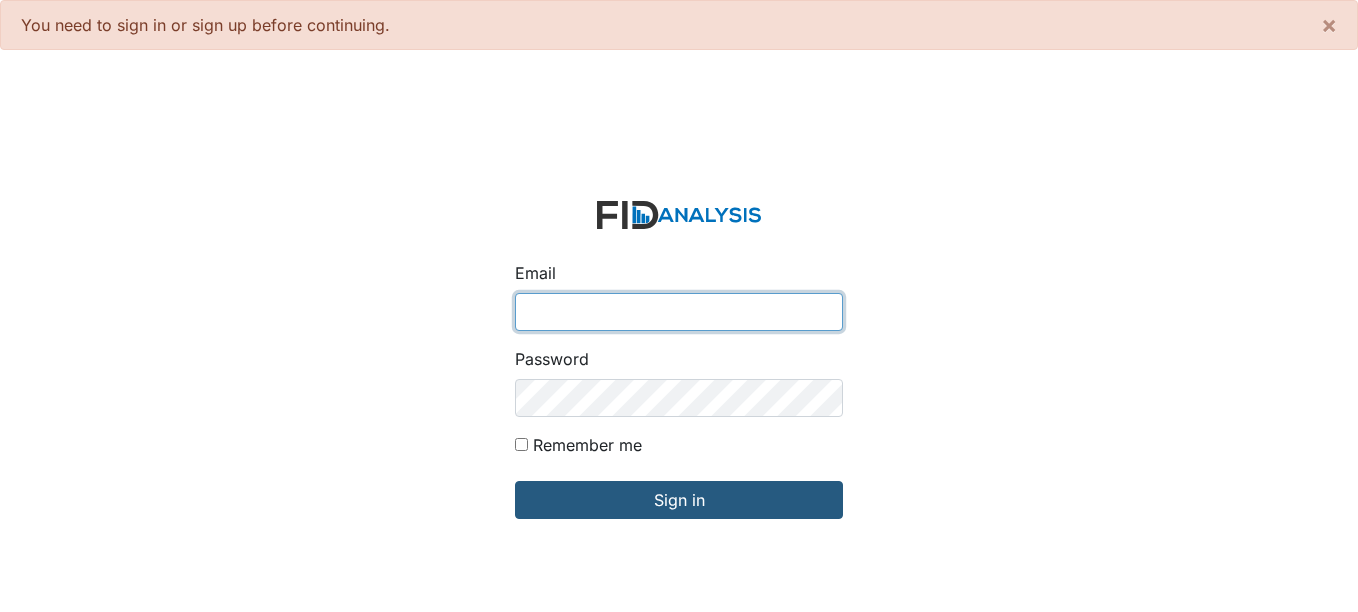click on "Email" at bounding box center [679, 312] 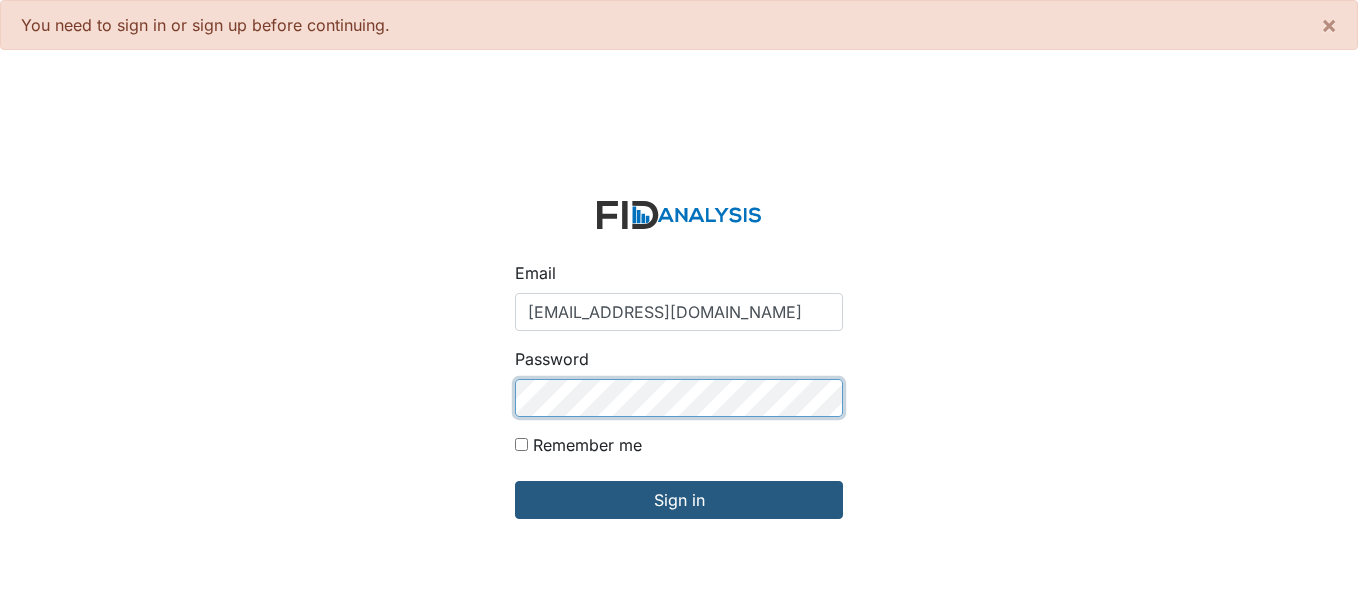 click on "Sign in" at bounding box center (679, 500) 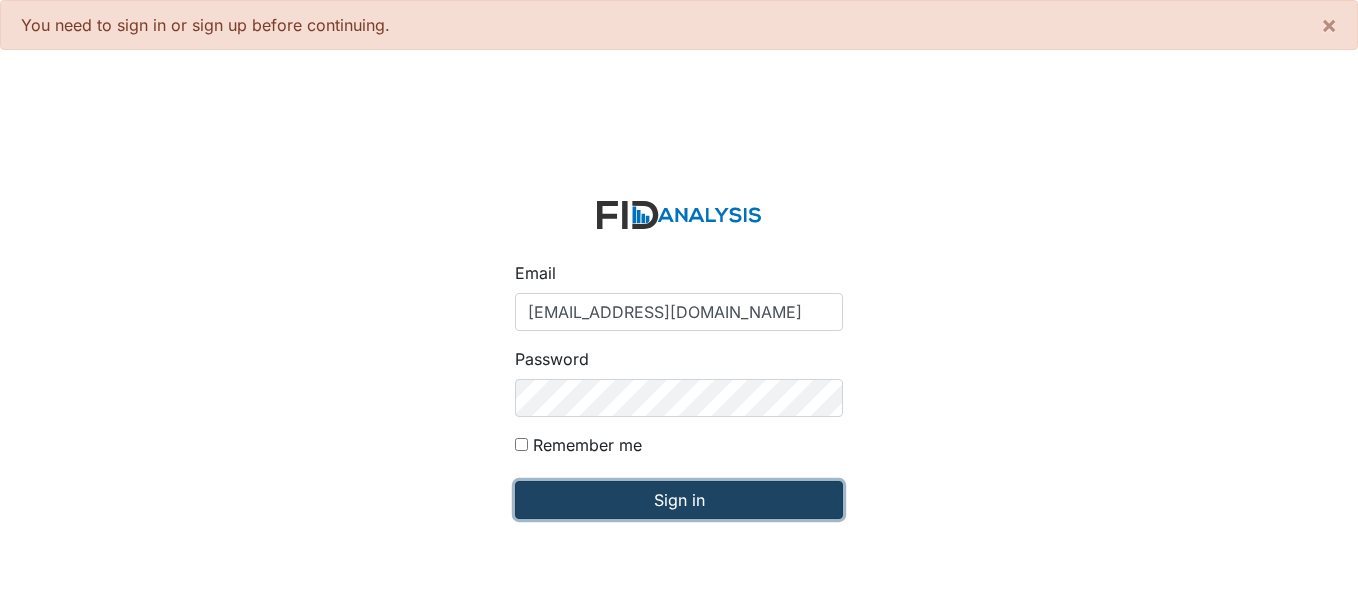 click on "Sign in" at bounding box center (679, 500) 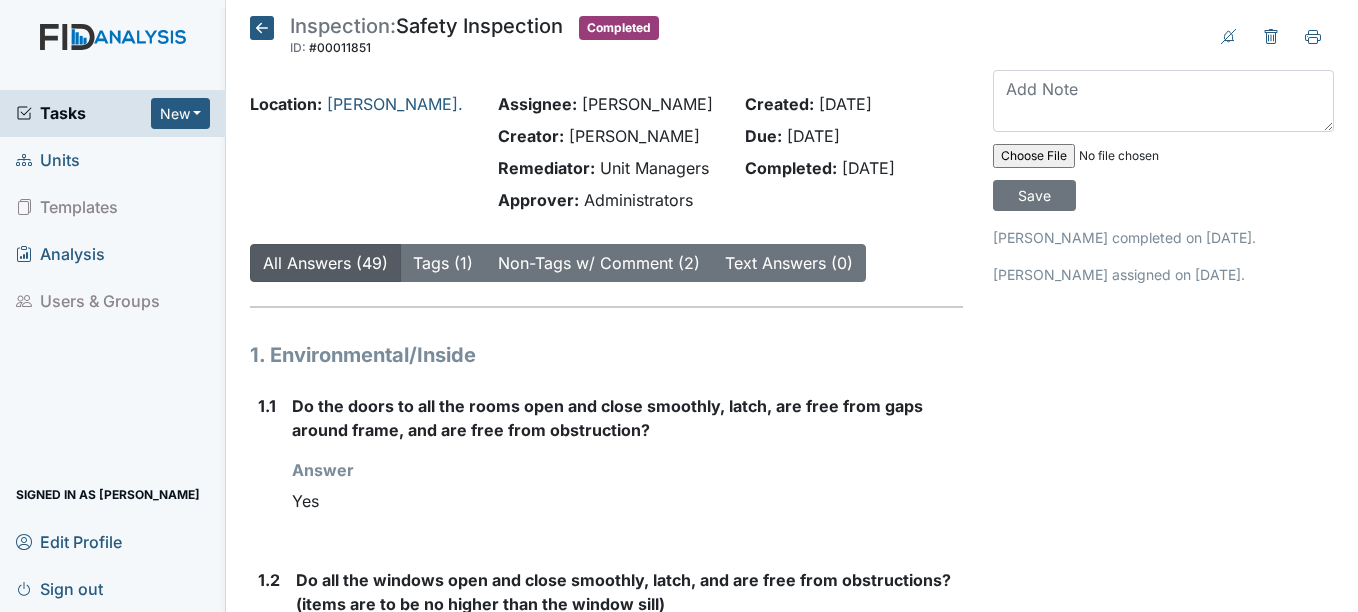 scroll, scrollTop: 0, scrollLeft: 0, axis: both 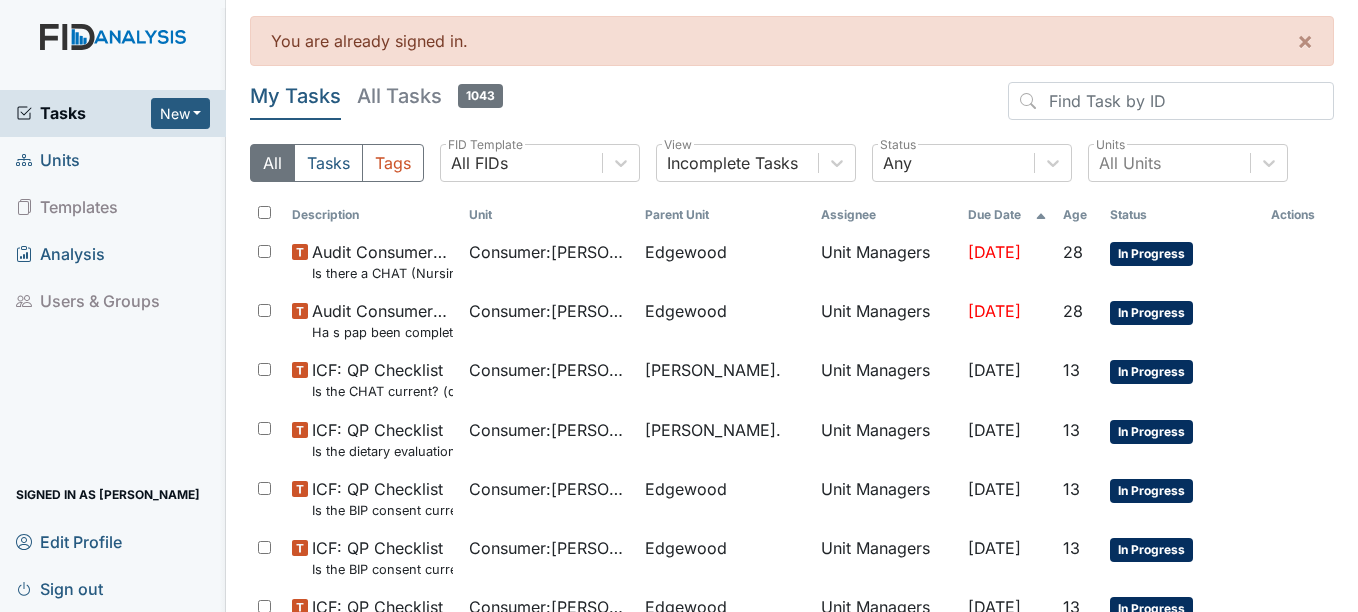 click on "Units" at bounding box center (48, 160) 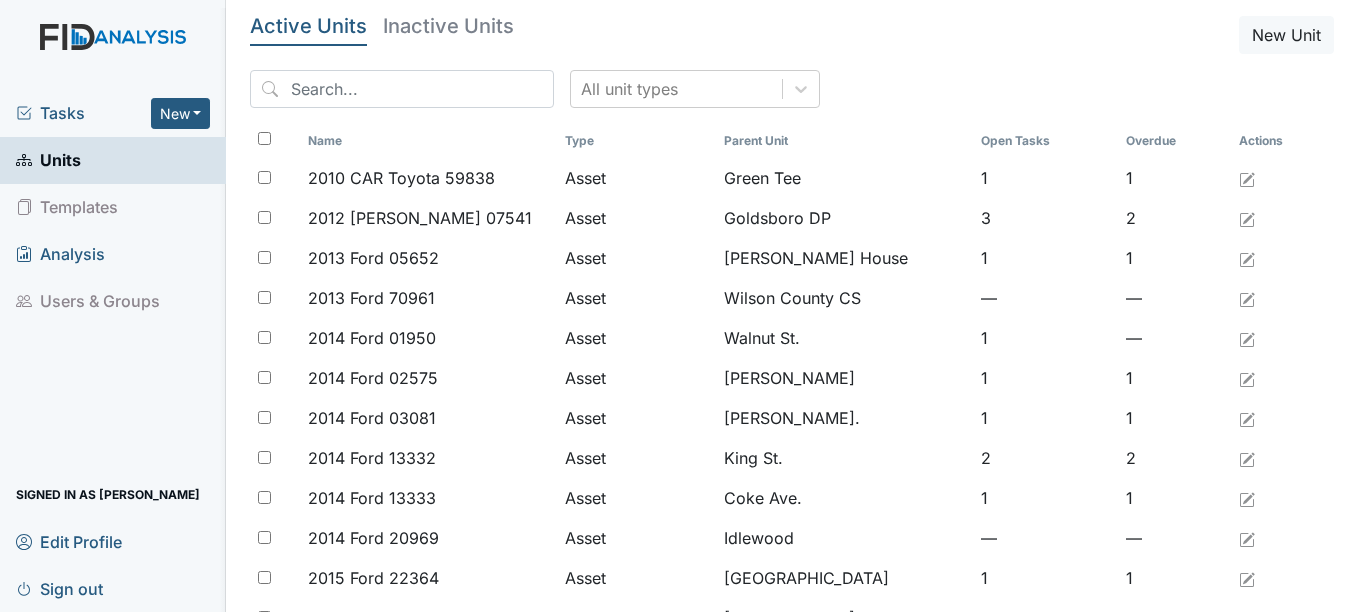 scroll, scrollTop: 0, scrollLeft: 0, axis: both 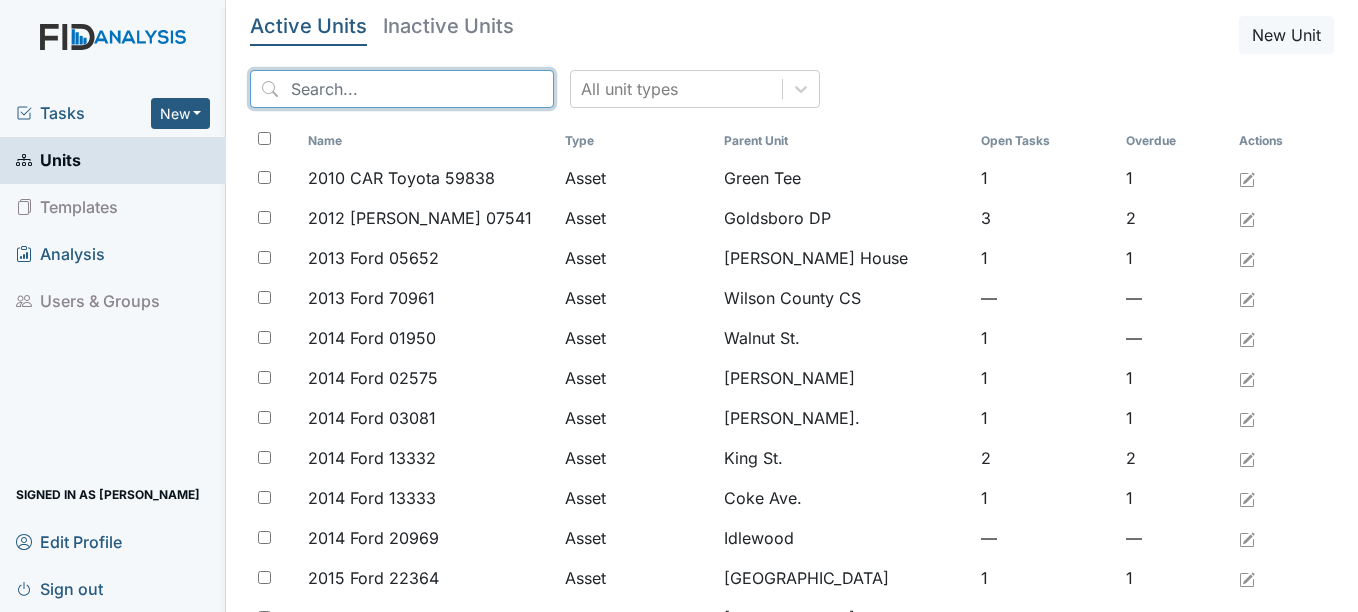 click at bounding box center [402, 89] 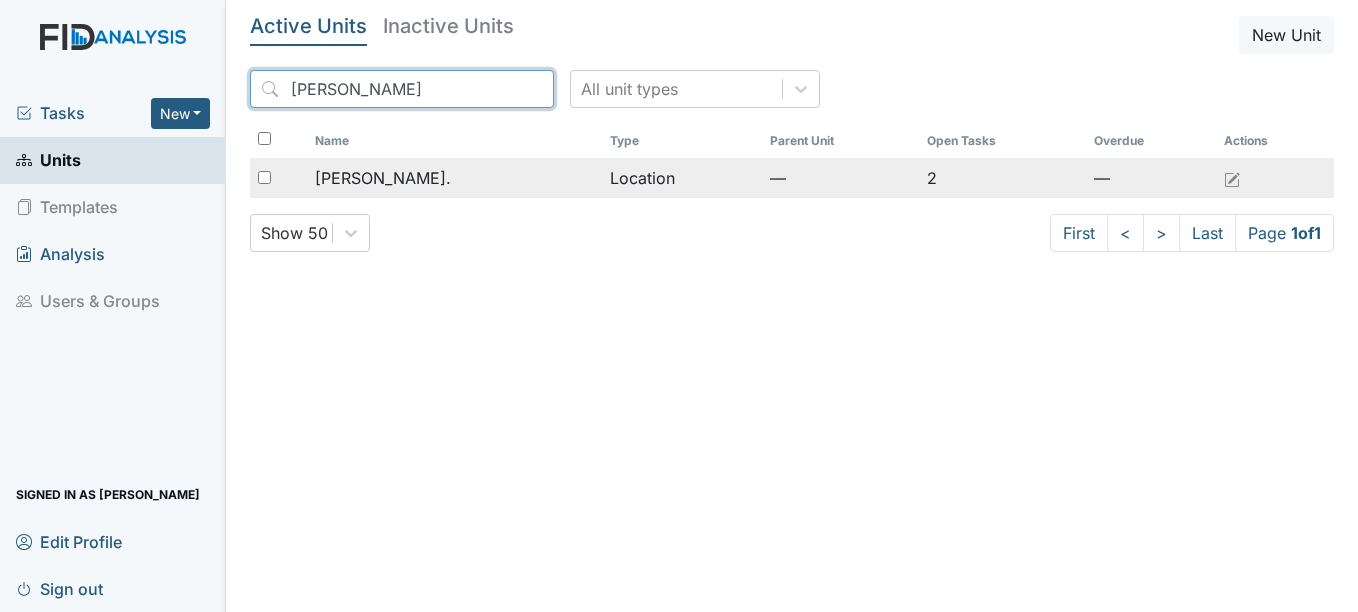 type on "dix" 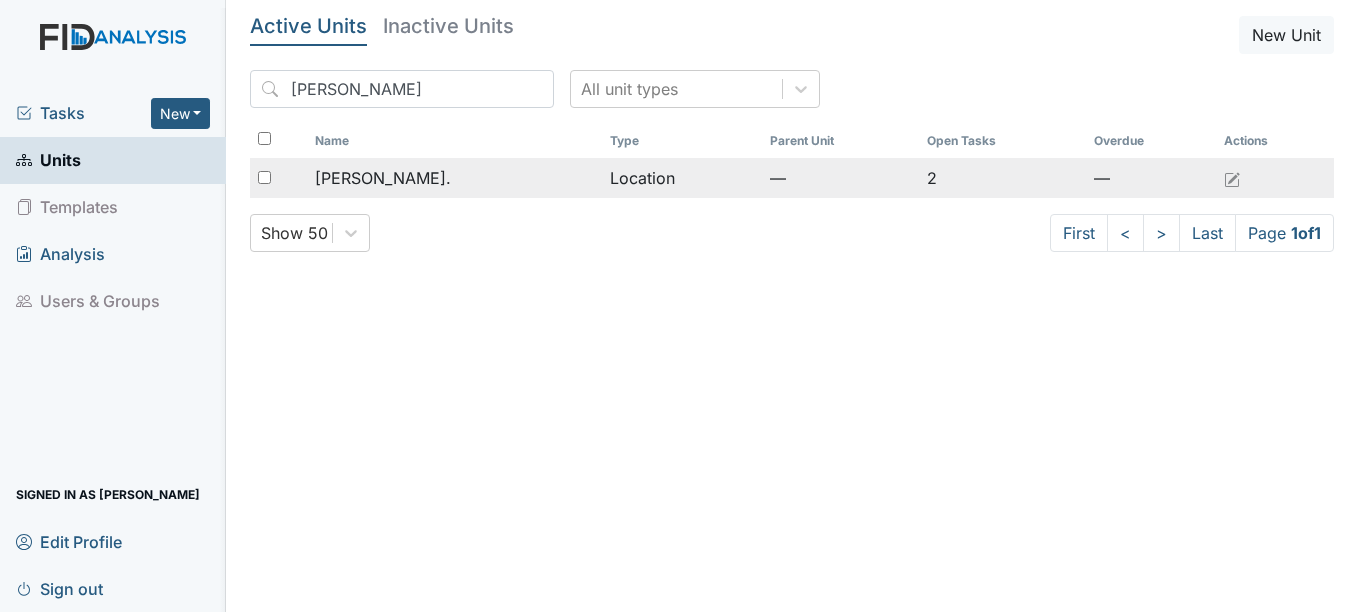 click on "[PERSON_NAME]." at bounding box center [383, 178] 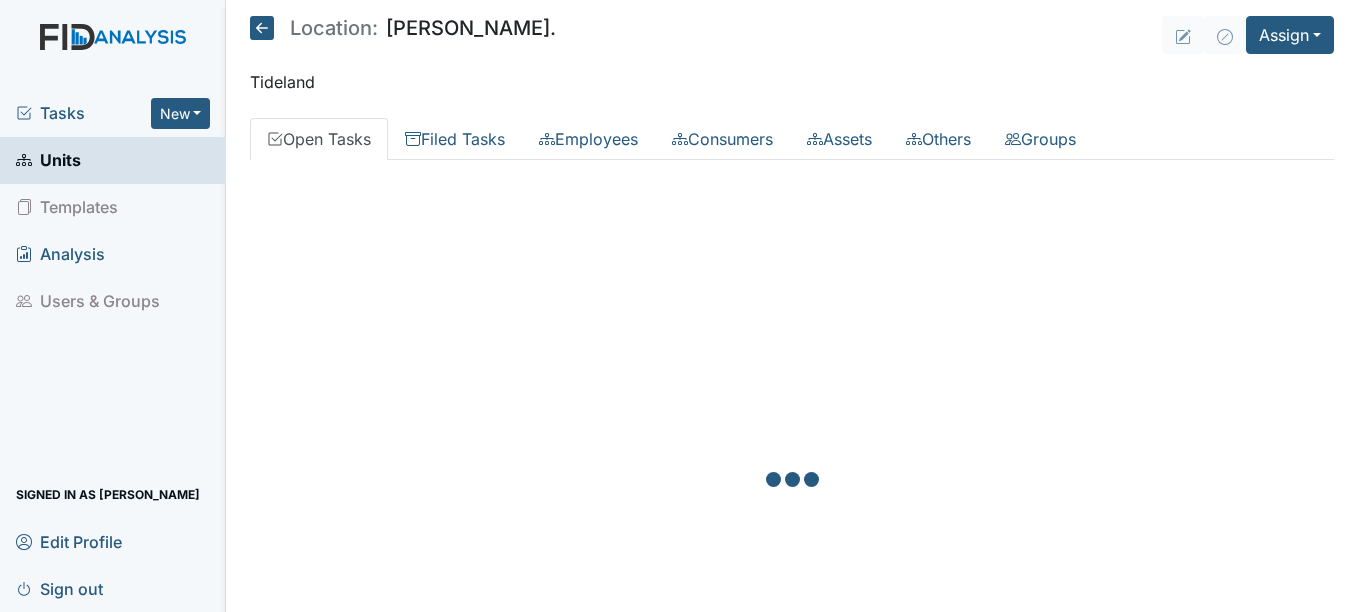 scroll, scrollTop: 0, scrollLeft: 0, axis: both 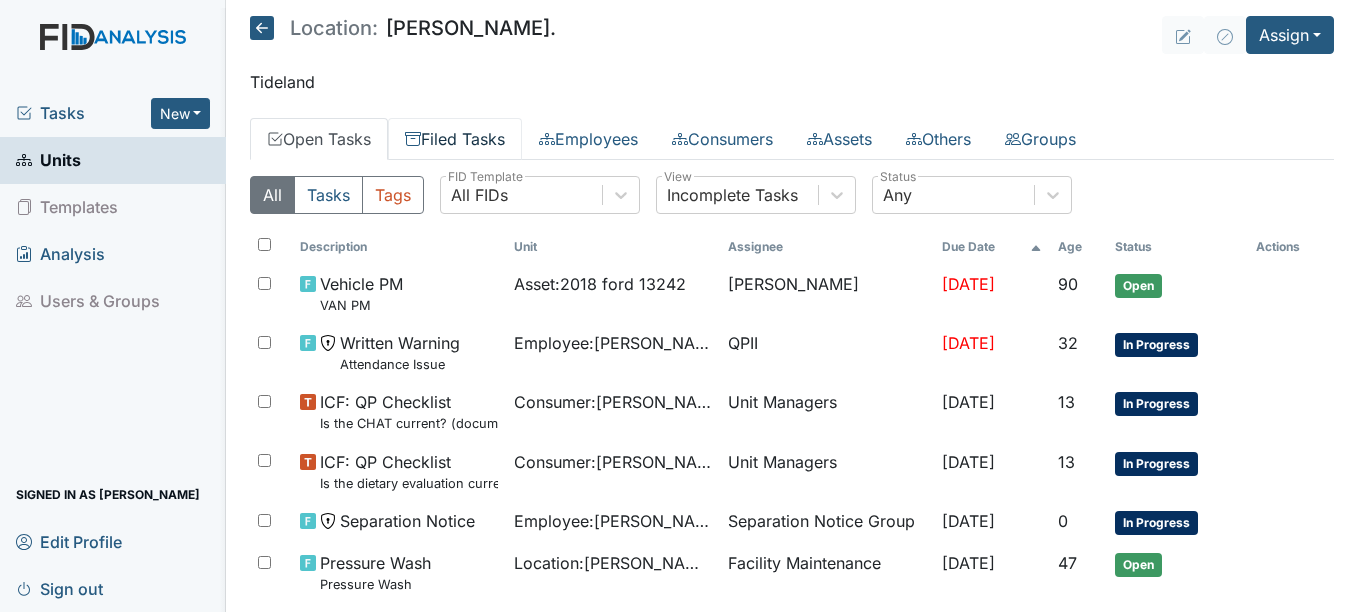 click on "Filed Tasks" at bounding box center (455, 139) 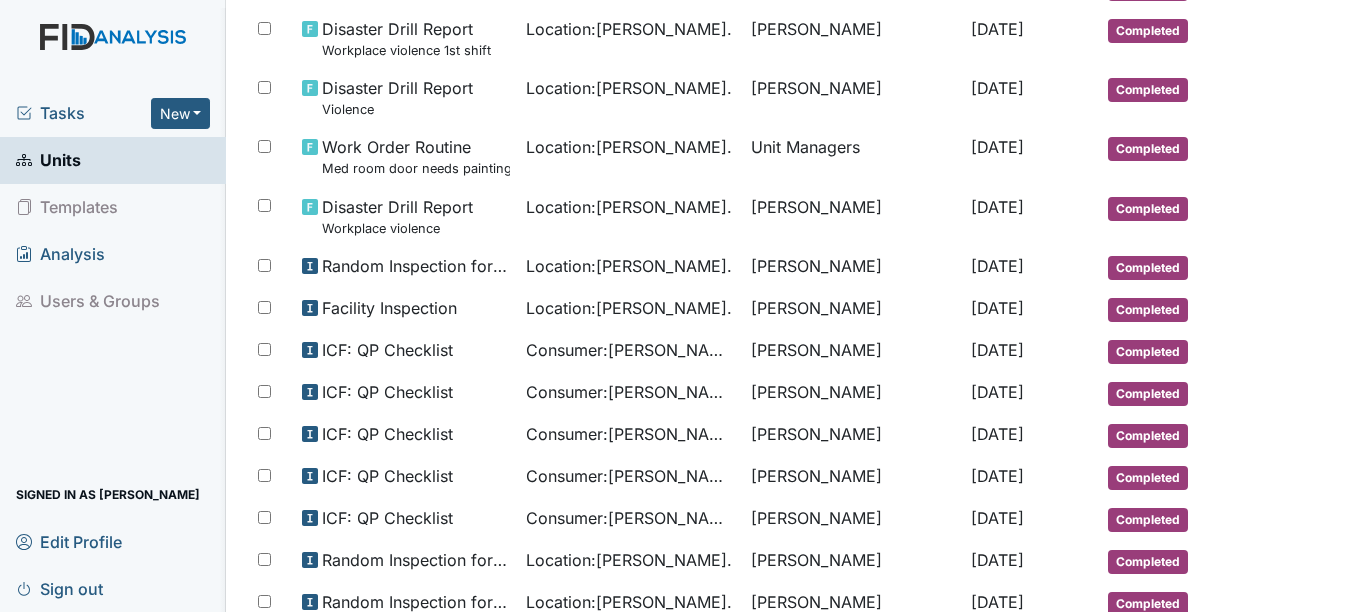 scroll, scrollTop: 365, scrollLeft: 0, axis: vertical 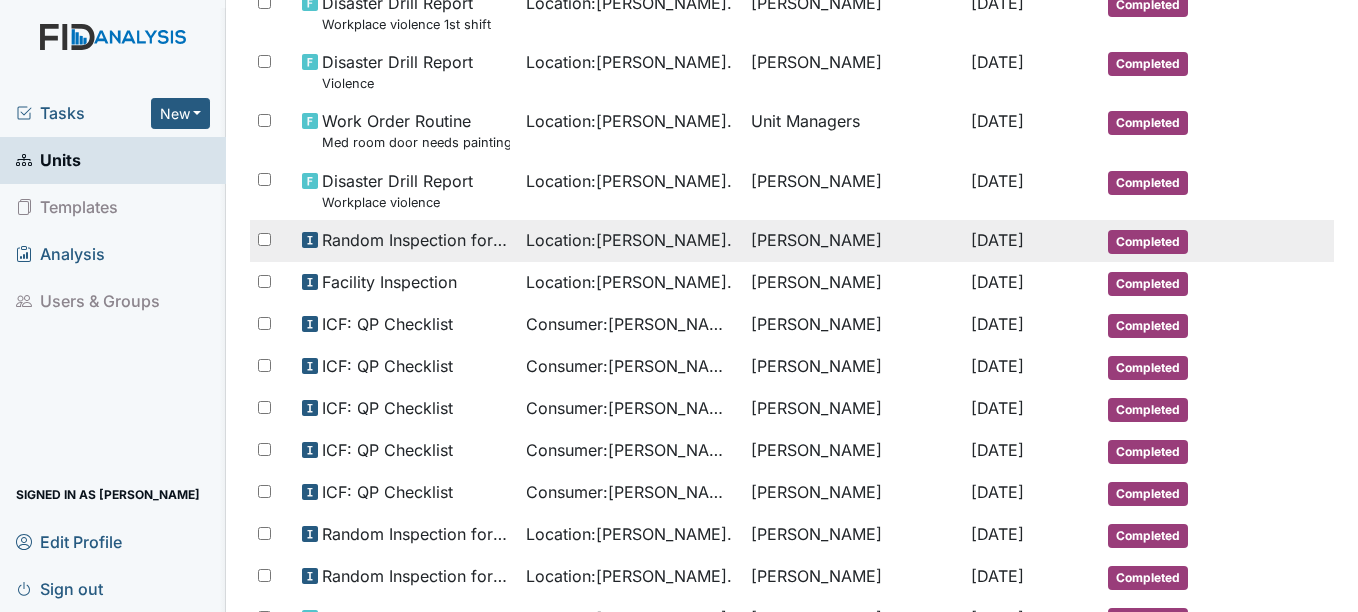 click on "Random Inspection for Evening" at bounding box center (416, 240) 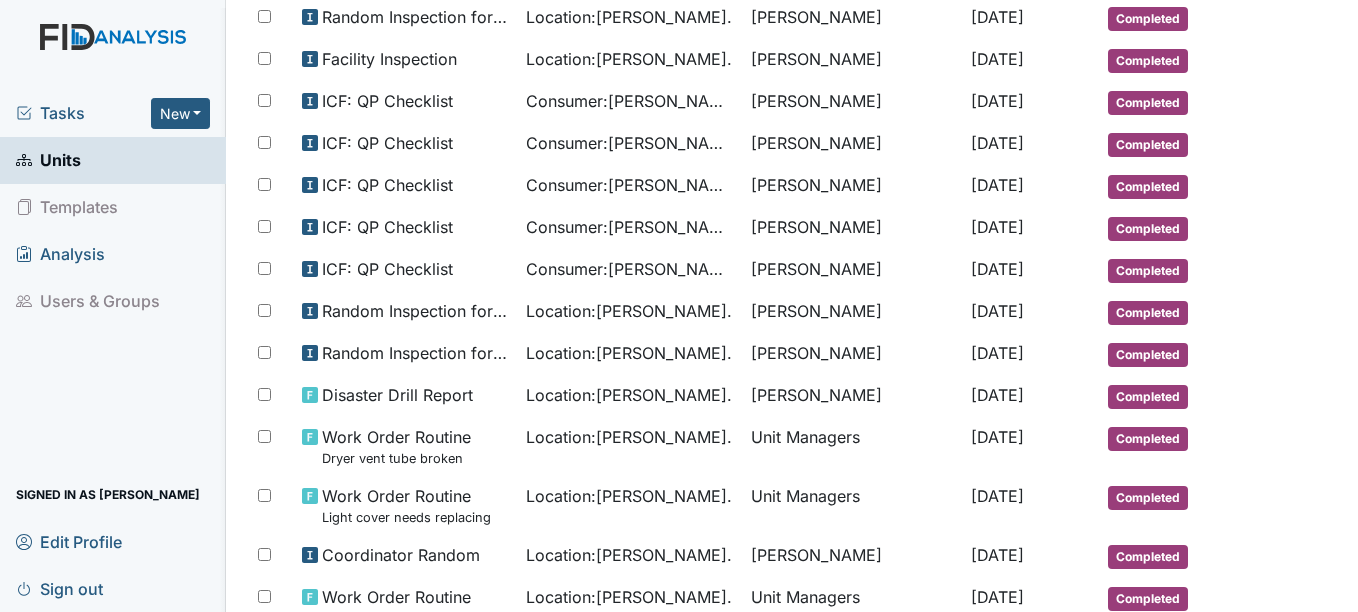 scroll, scrollTop: 591, scrollLeft: 0, axis: vertical 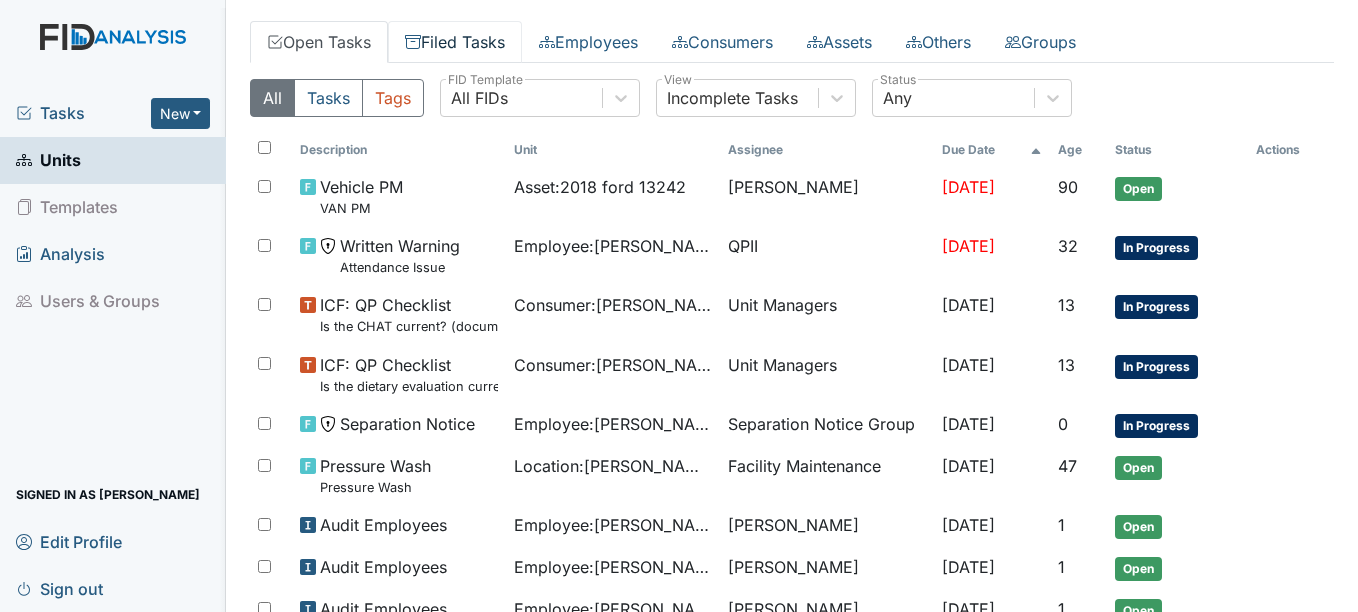 click on "Filed Tasks" at bounding box center (455, 42) 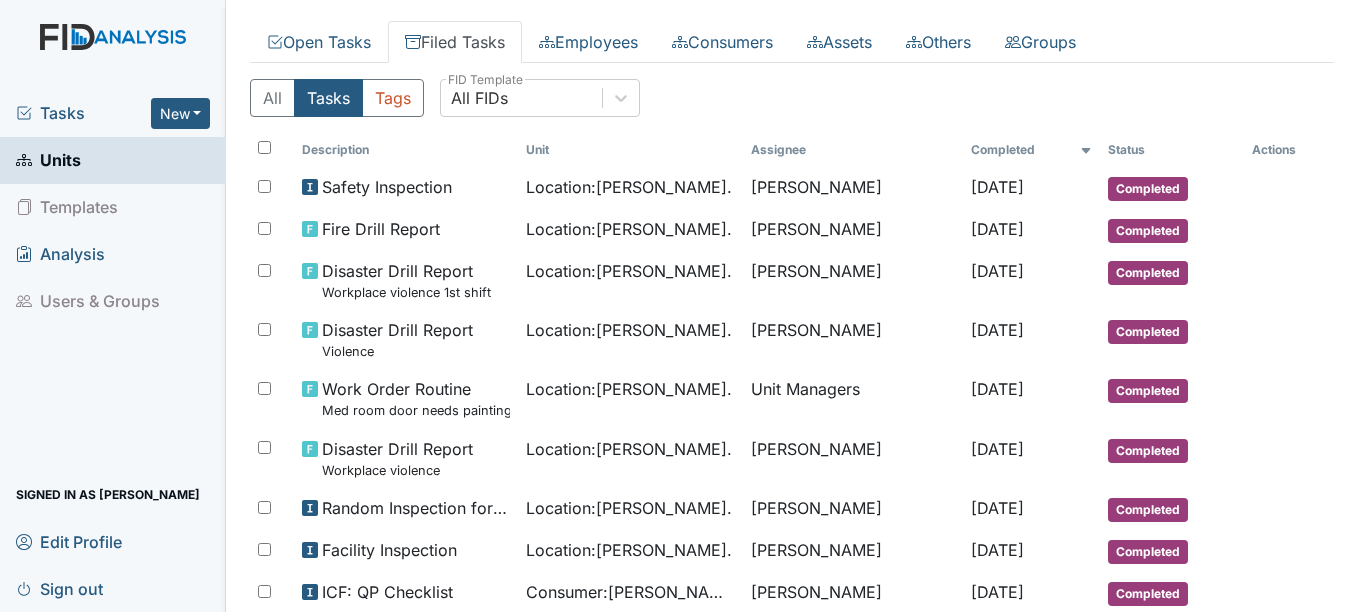 click on "Units" at bounding box center (48, 160) 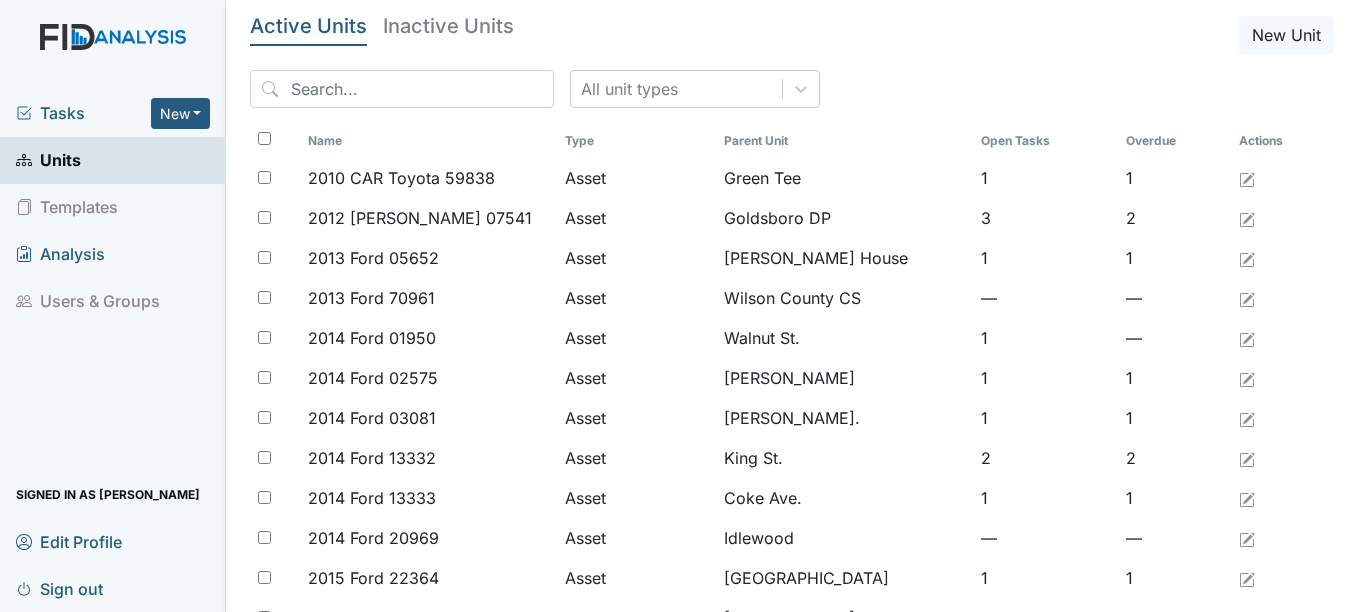 scroll, scrollTop: 0, scrollLeft: 0, axis: both 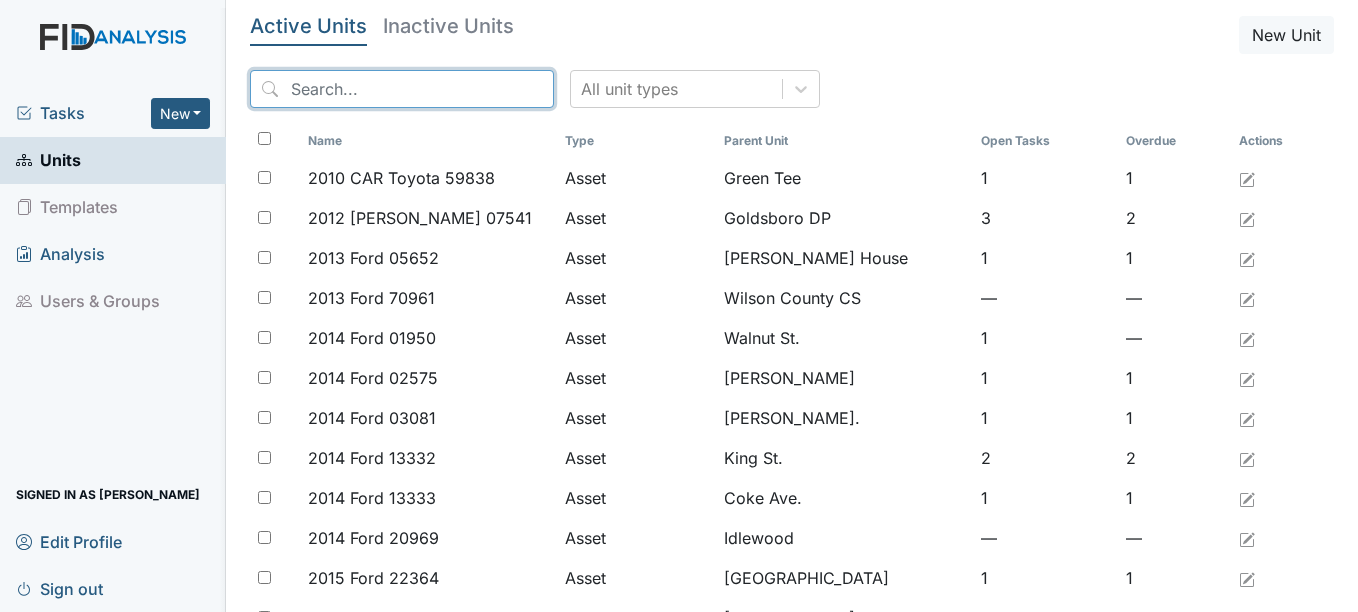 click at bounding box center (402, 89) 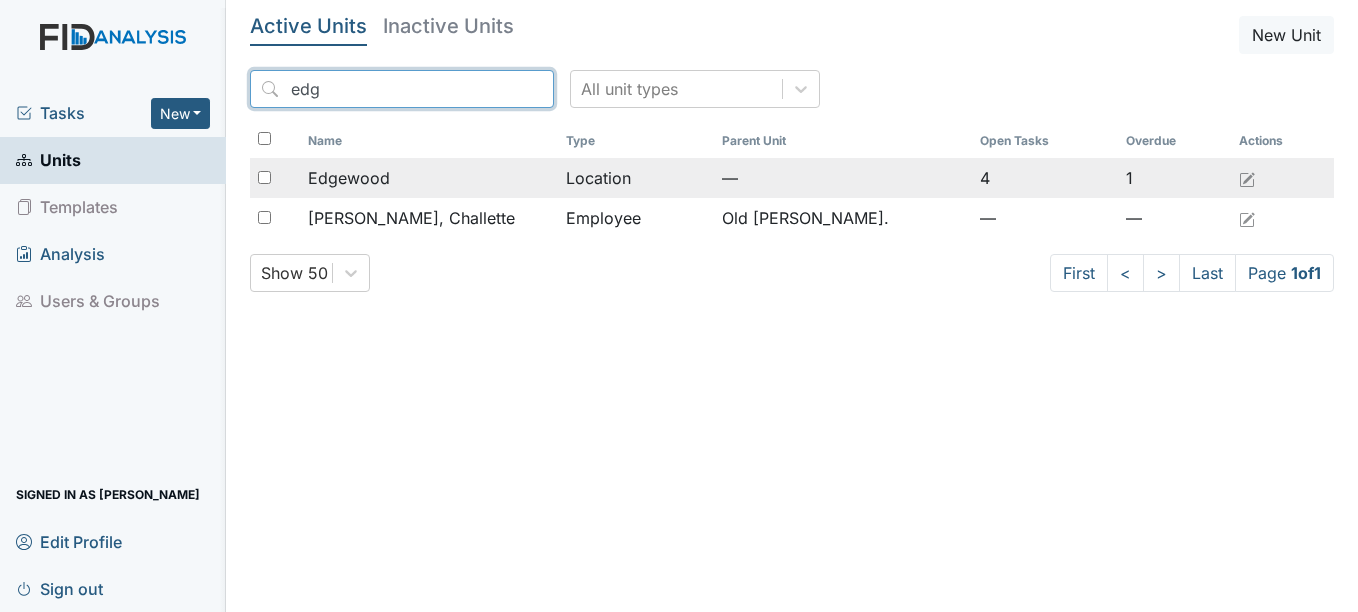 type on "edg" 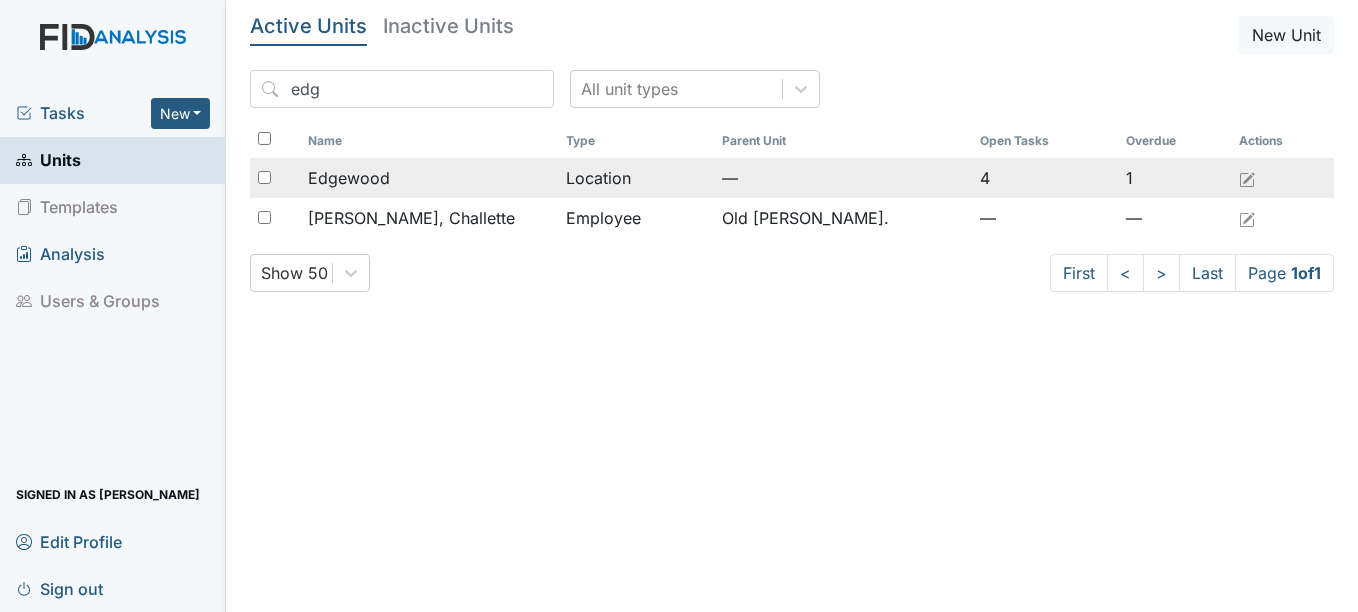click on "Edgewood" at bounding box center (349, 178) 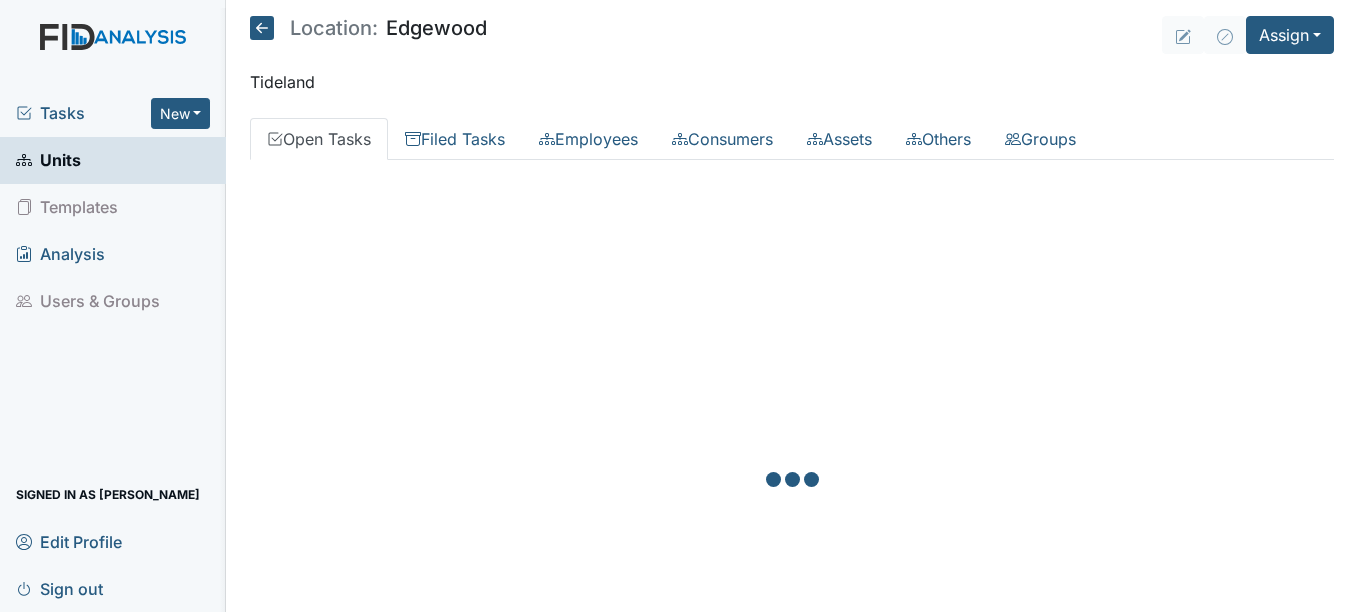 scroll, scrollTop: 0, scrollLeft: 0, axis: both 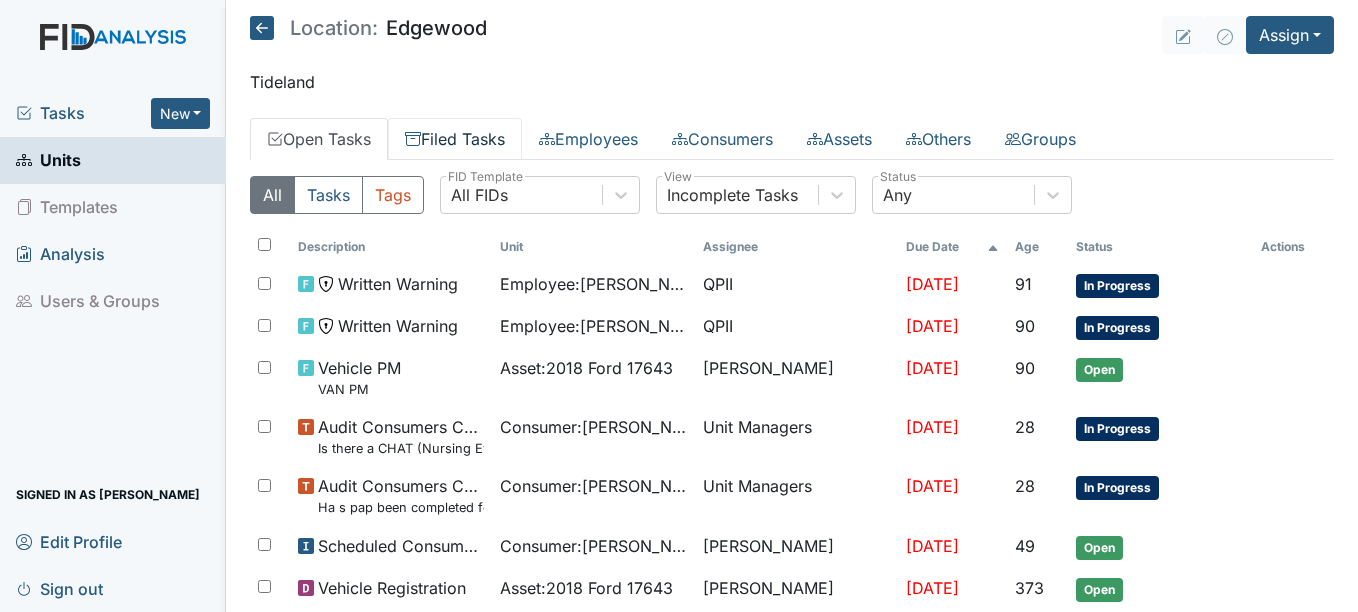 click on "Filed Tasks" at bounding box center (455, 139) 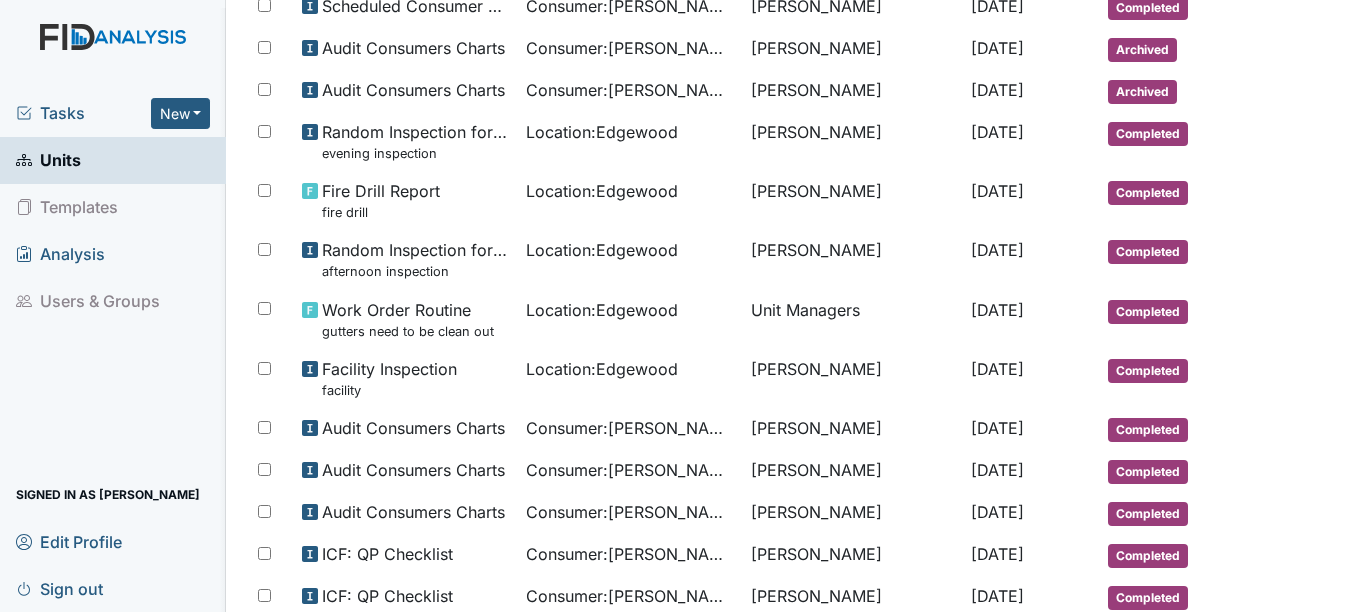 scroll, scrollTop: 333, scrollLeft: 0, axis: vertical 